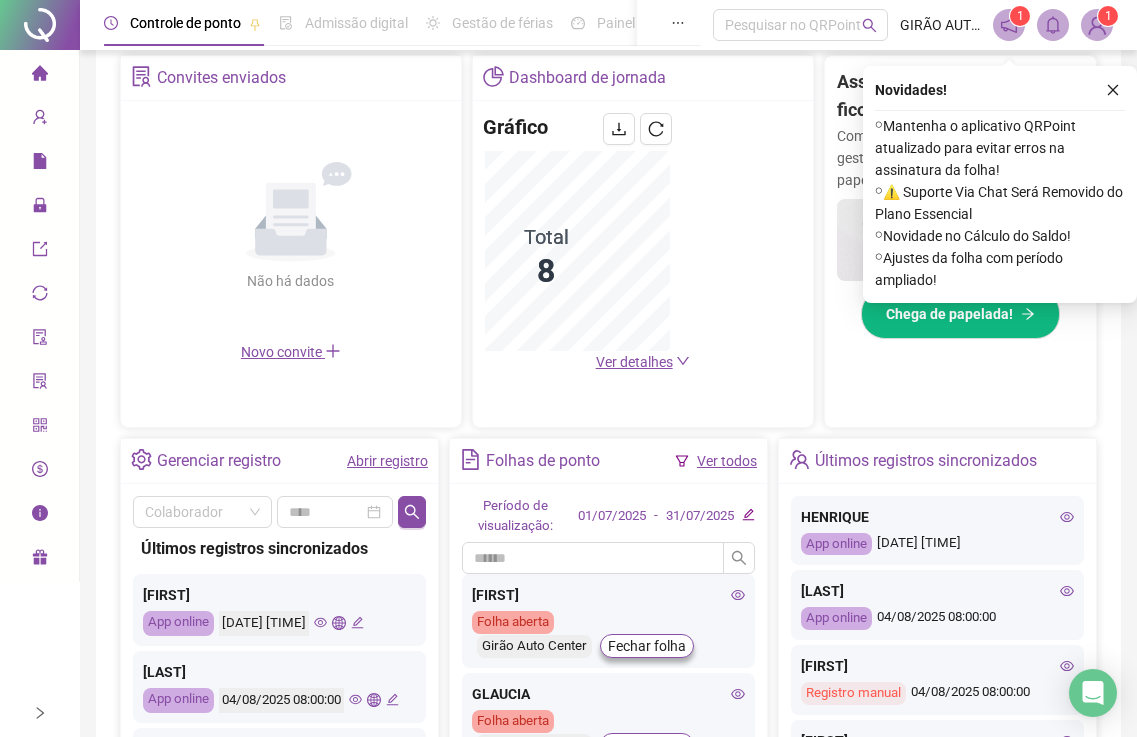 scroll, scrollTop: 400, scrollLeft: 0, axis: vertical 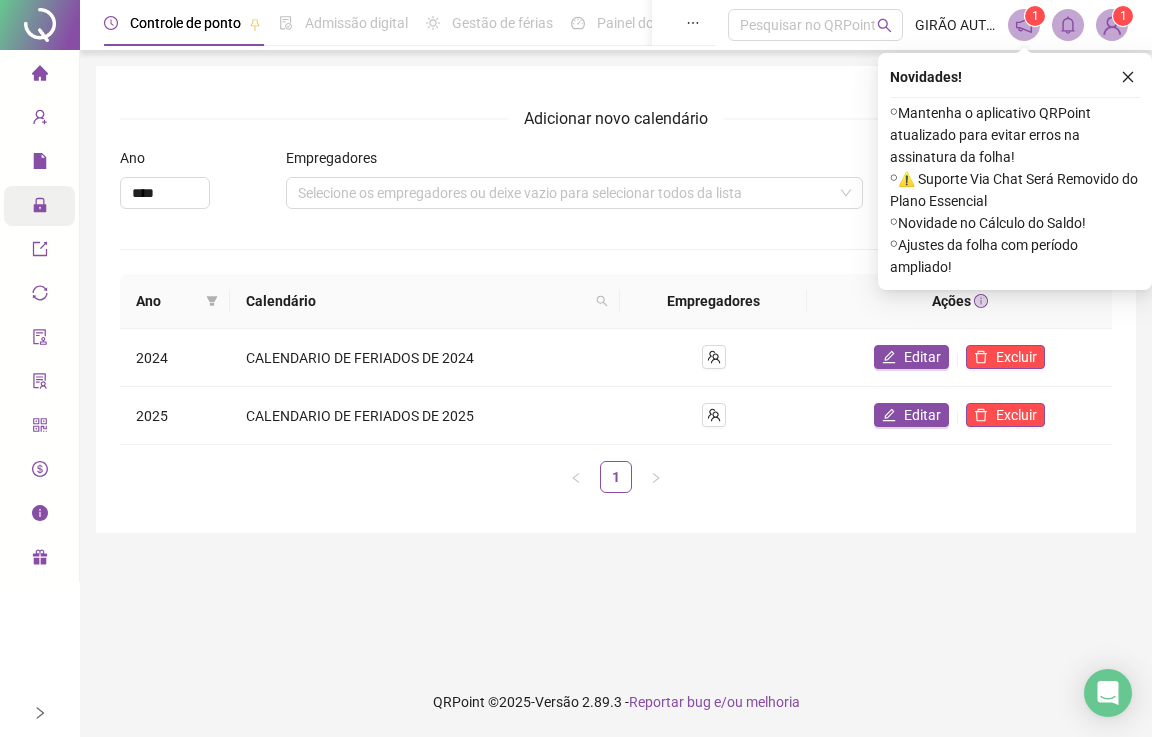 click 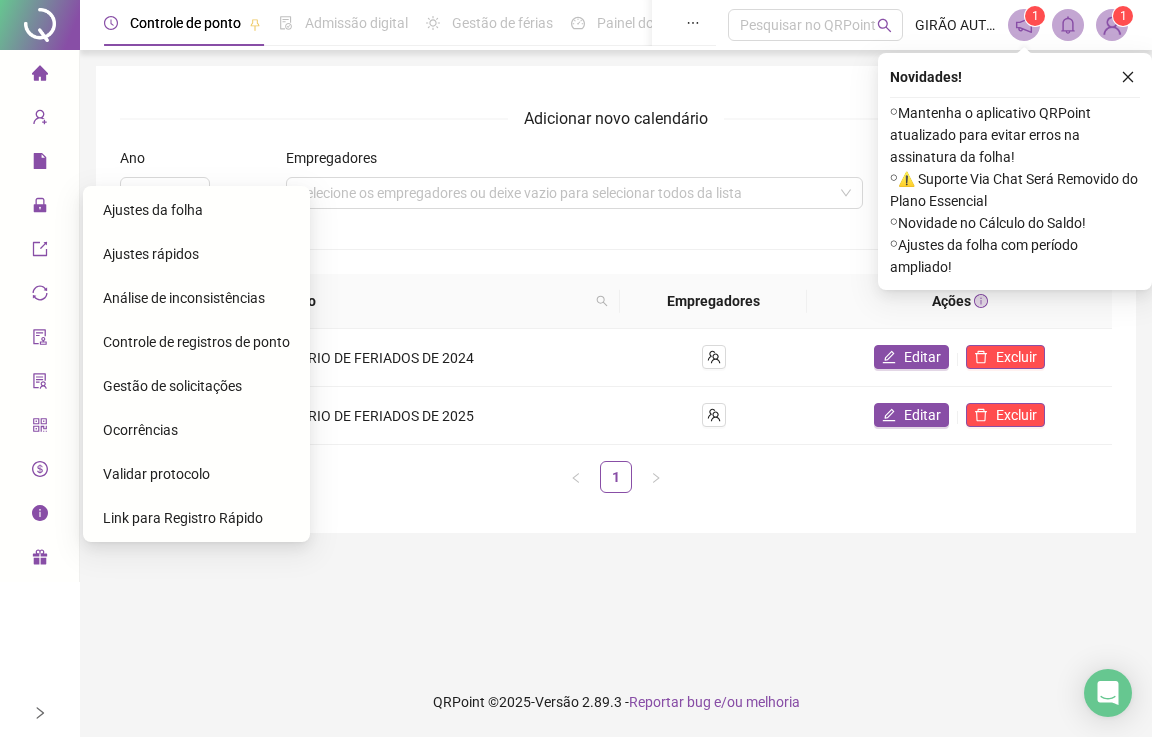 click on "Ajustes da folha" at bounding box center (153, 210) 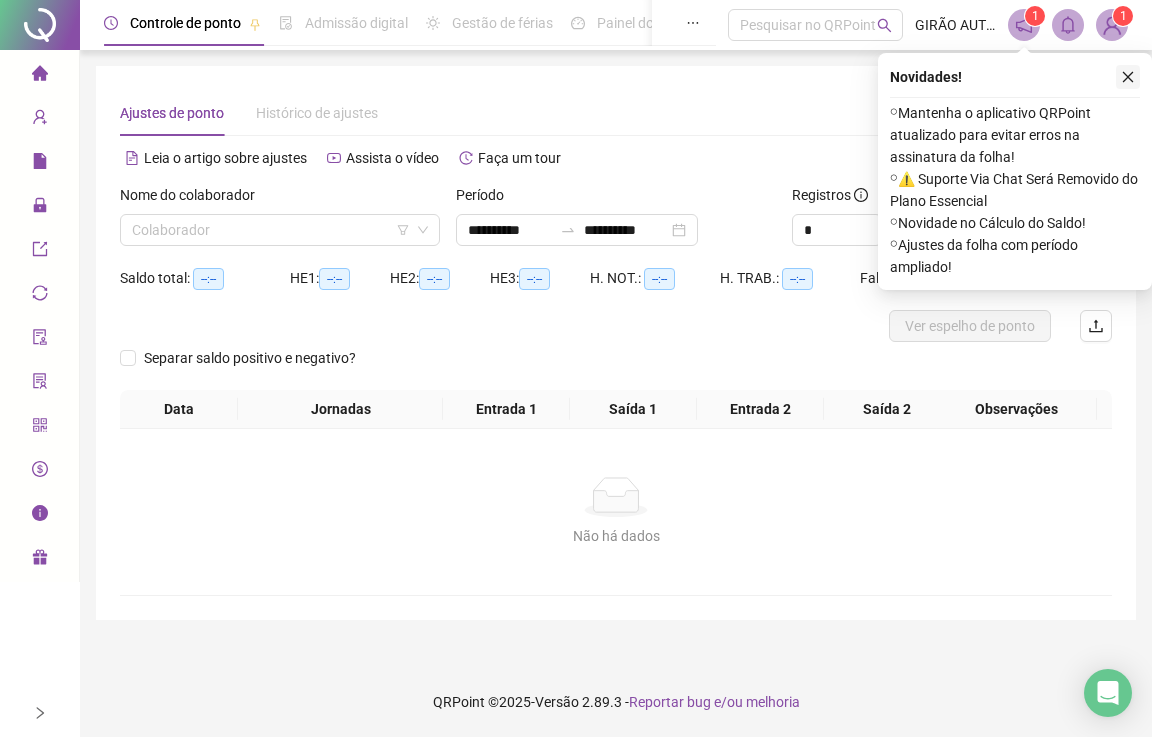 drag, startPoint x: 1132, startPoint y: 70, endPoint x: 859, endPoint y: 130, distance: 279.51566 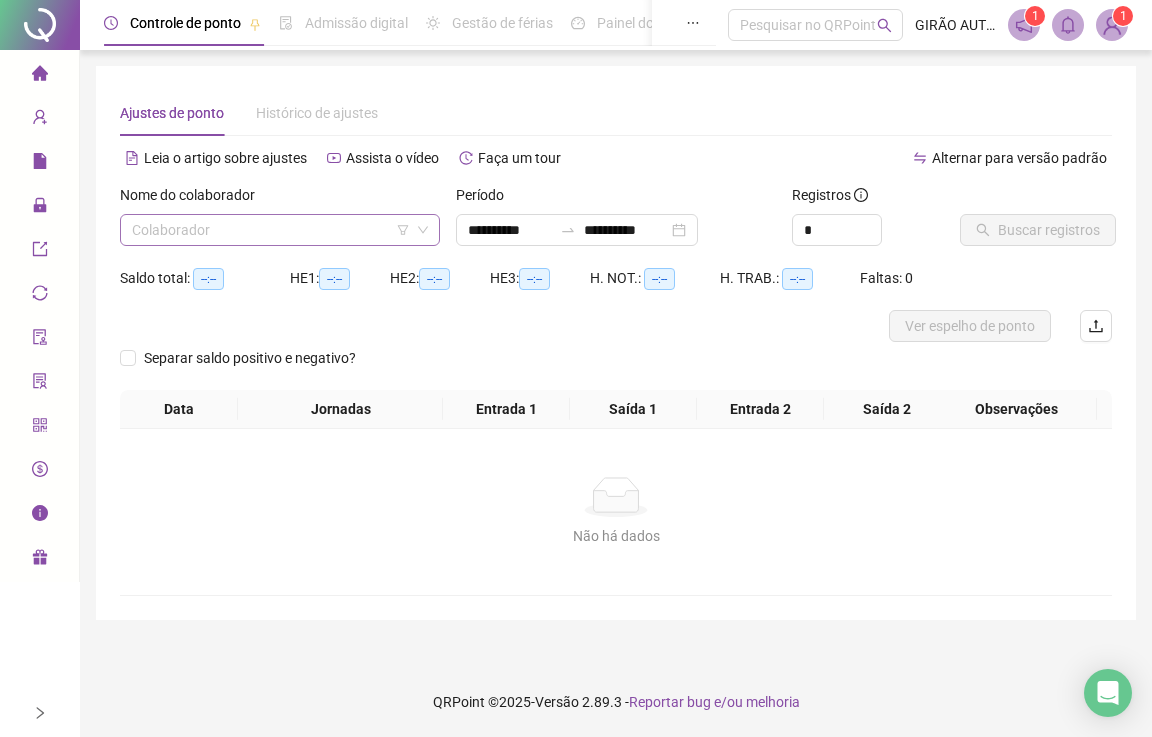 click at bounding box center (271, 230) 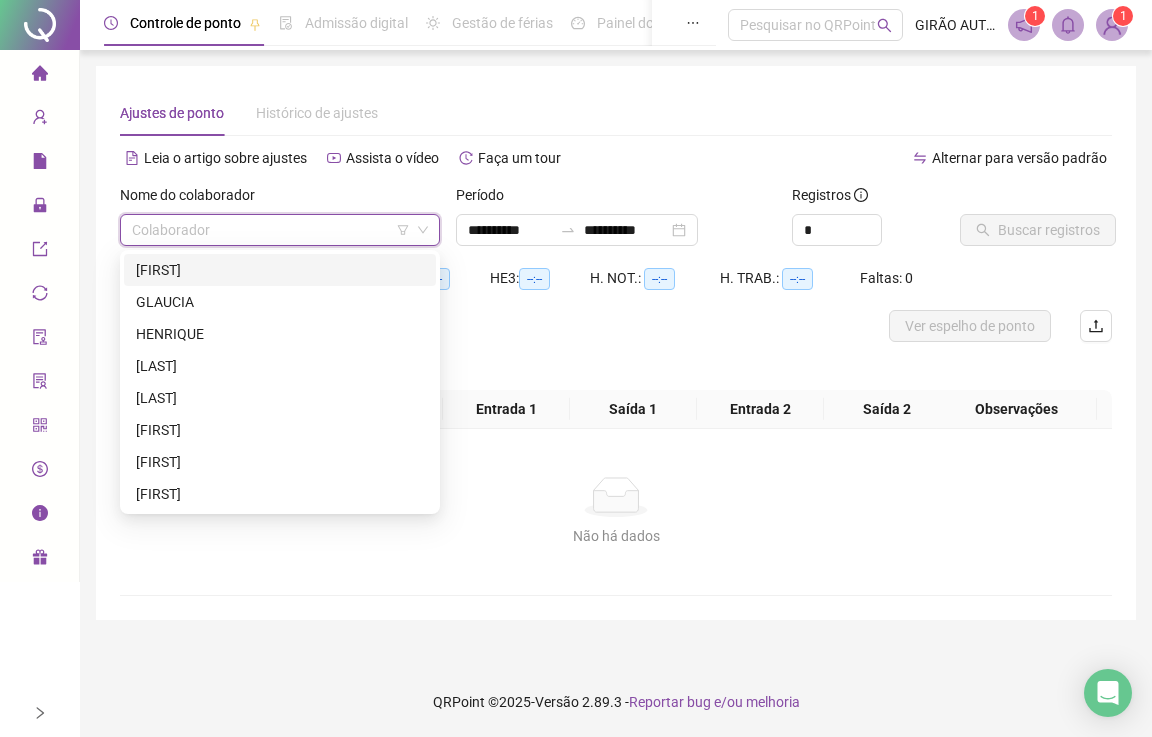 click on "[FIRST]" at bounding box center [280, 270] 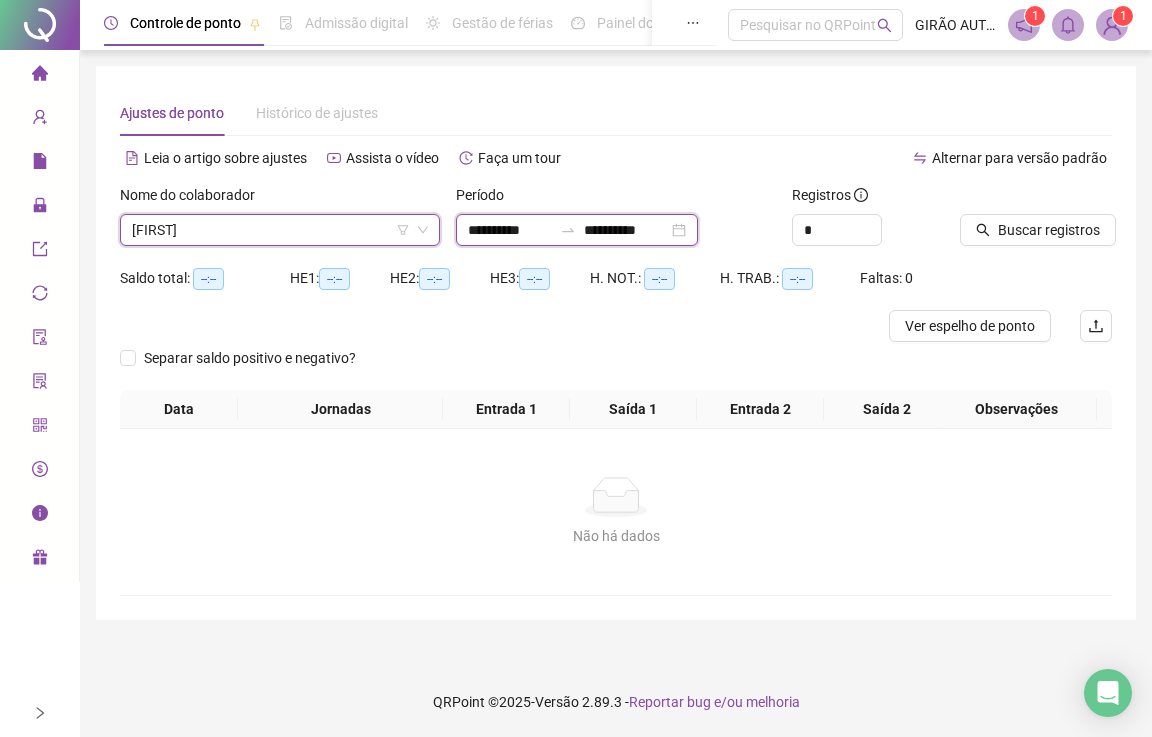 click on "**********" at bounding box center [510, 230] 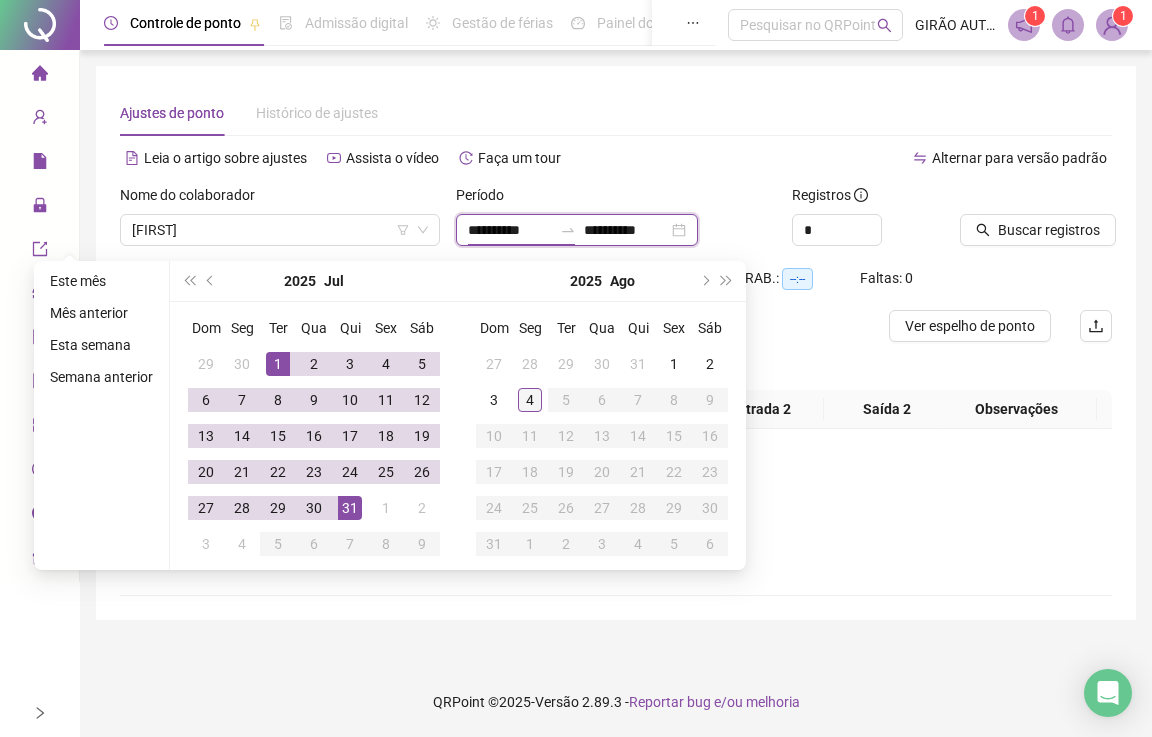 type on "**********" 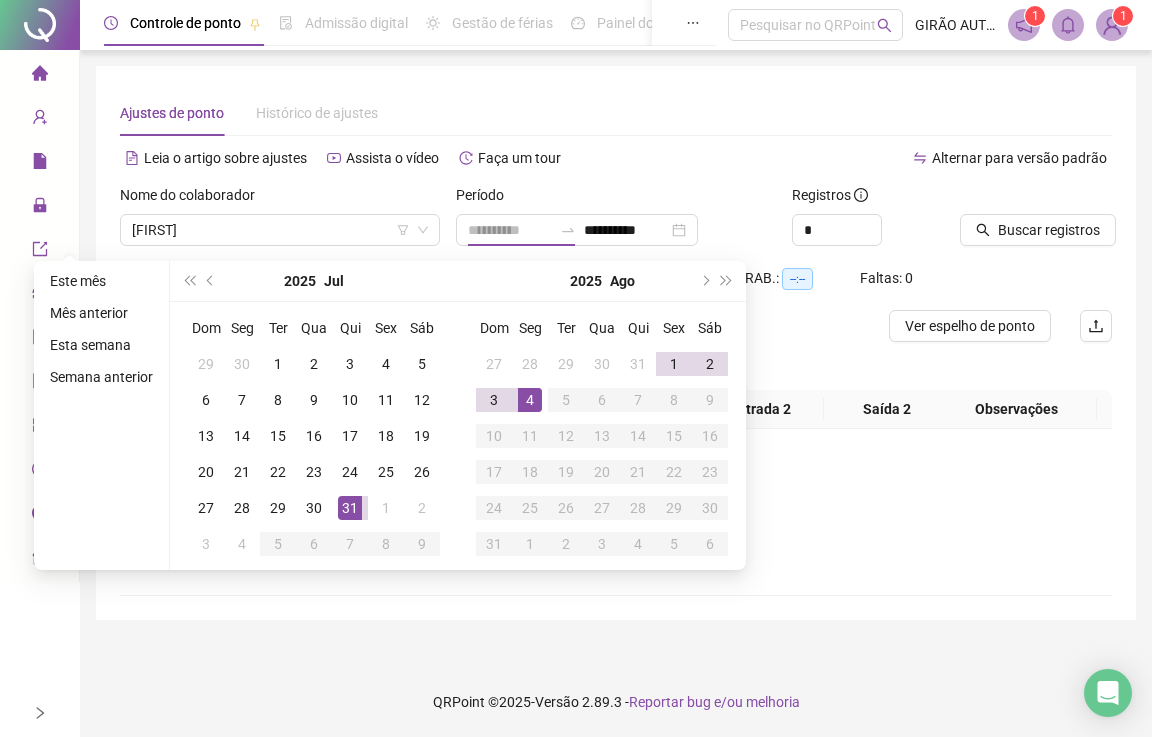 click on "4" at bounding box center (530, 400) 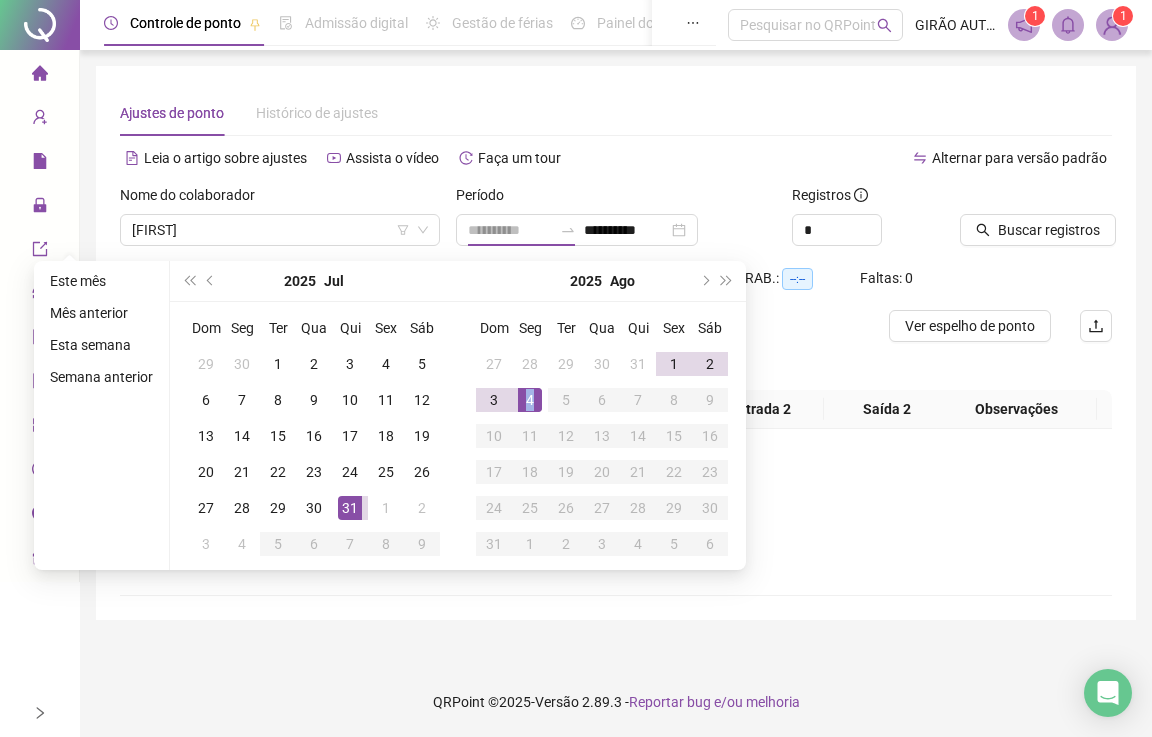 click on "4" at bounding box center [530, 400] 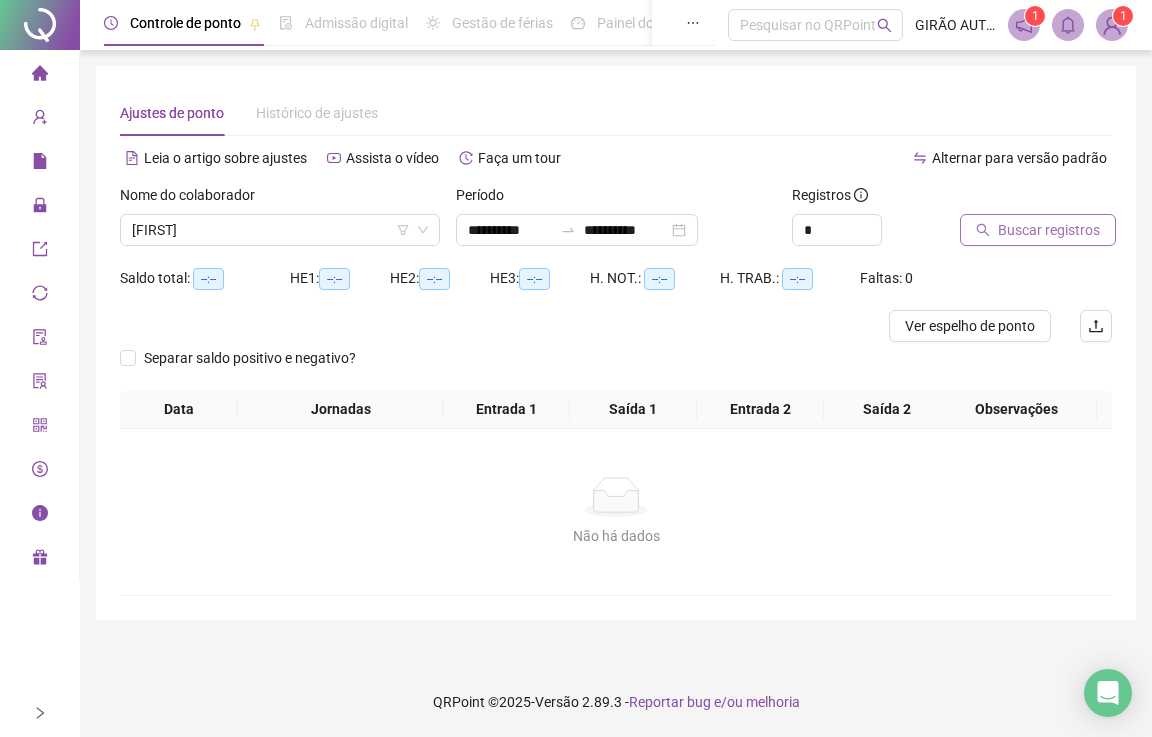 click on "Buscar registros" at bounding box center (1049, 230) 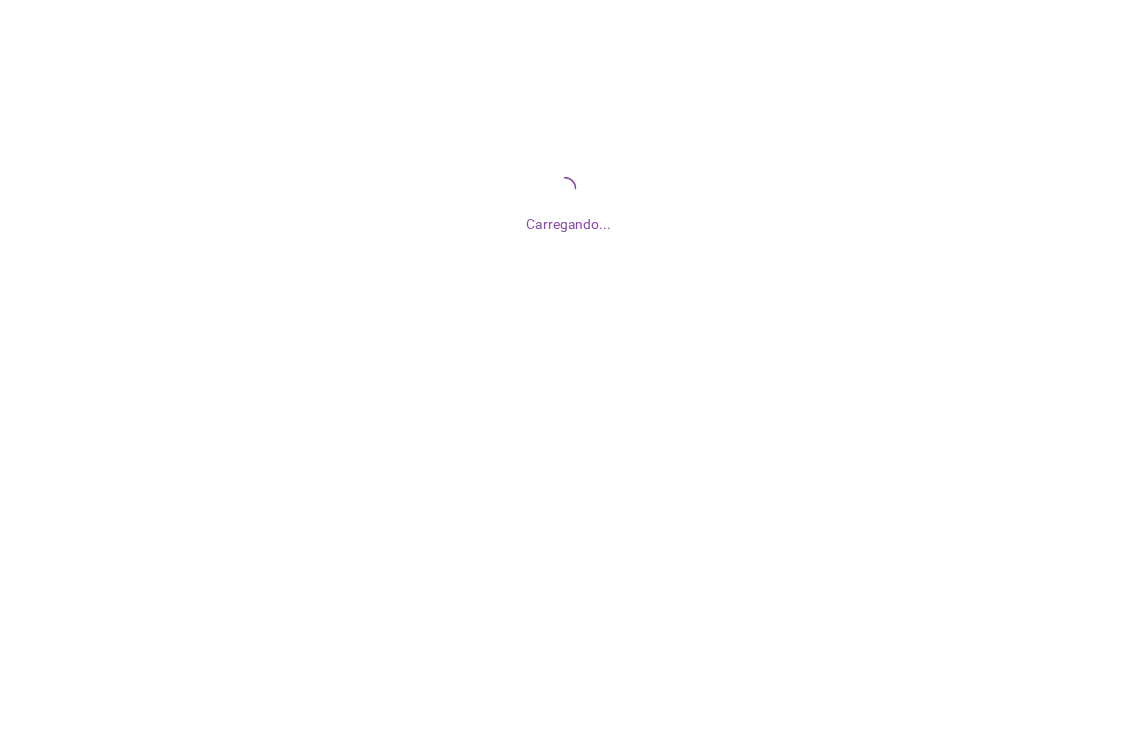 scroll, scrollTop: 0, scrollLeft: 0, axis: both 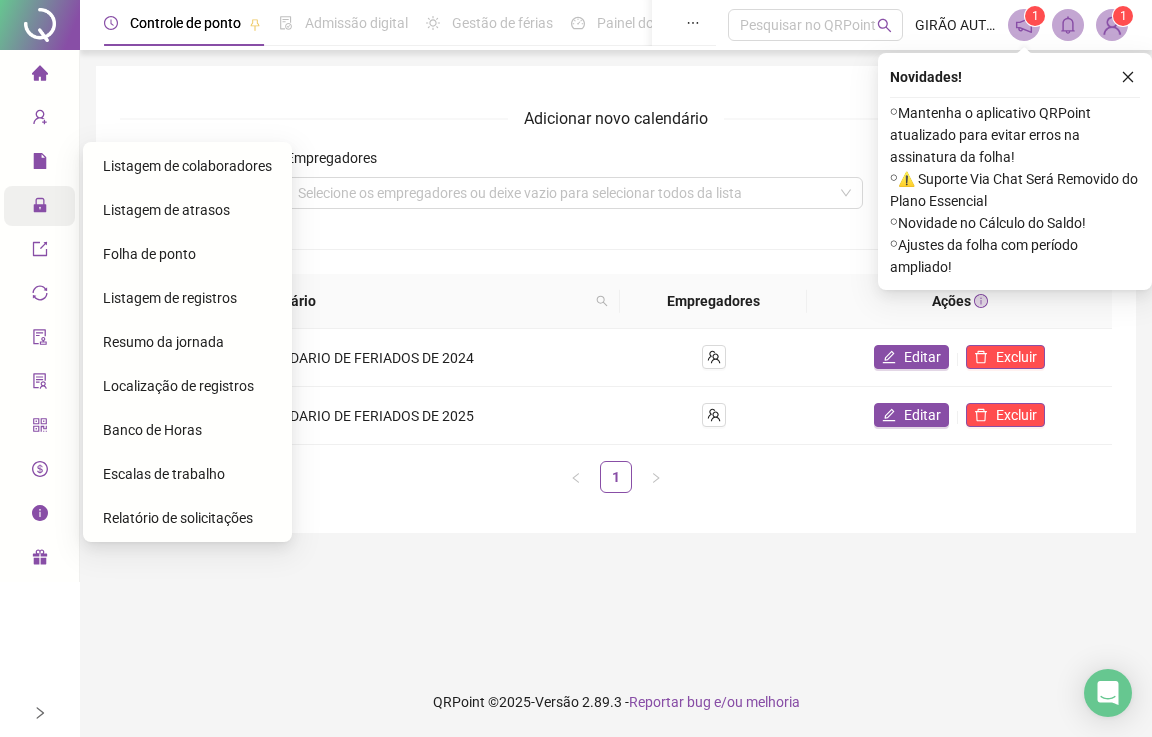 click 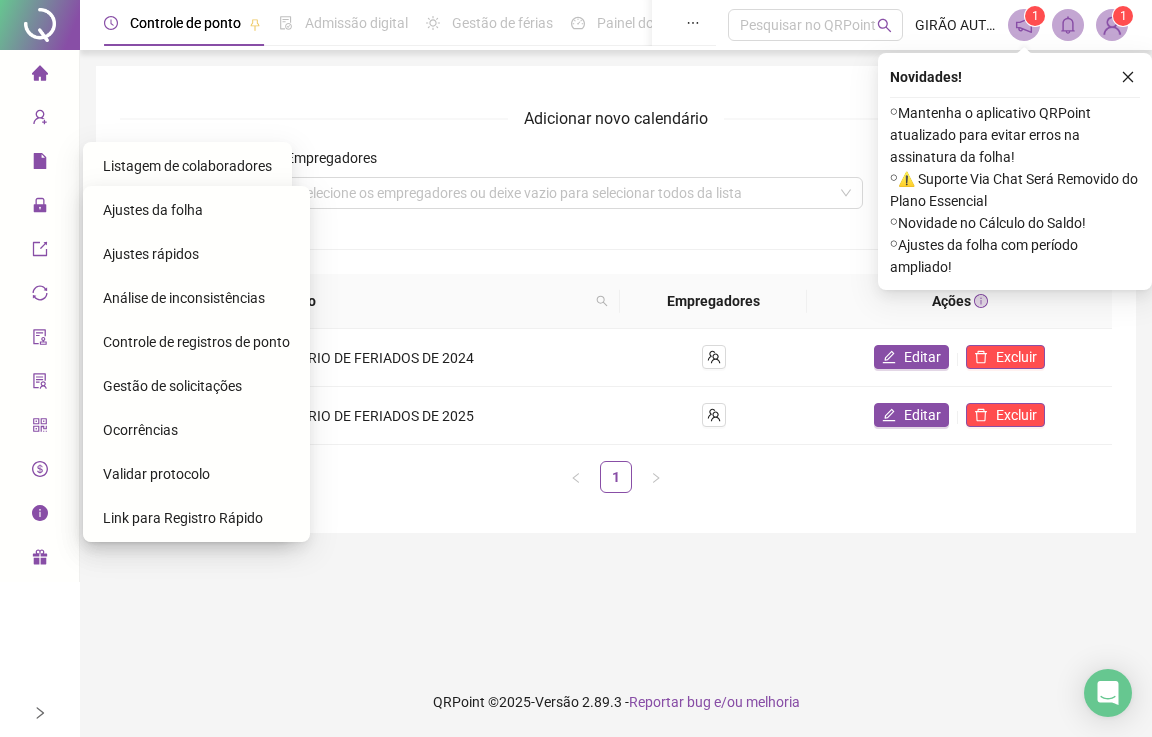 click on "Ajustes da folha" at bounding box center [153, 210] 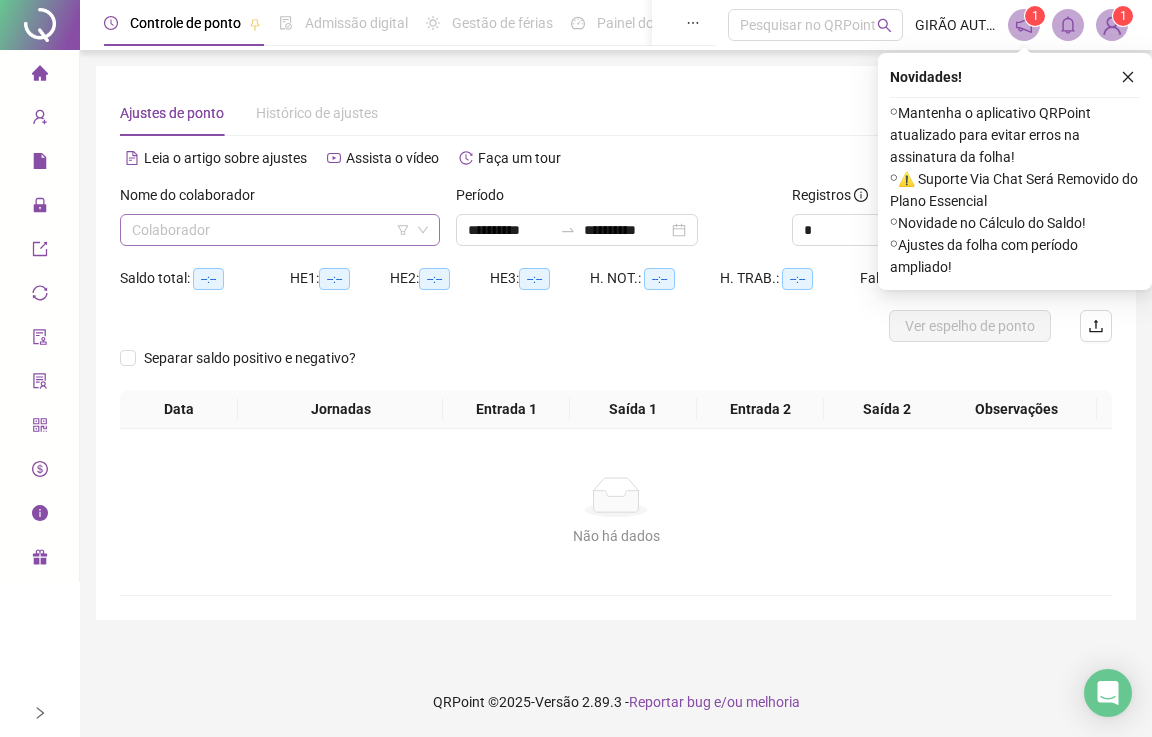 click at bounding box center (271, 230) 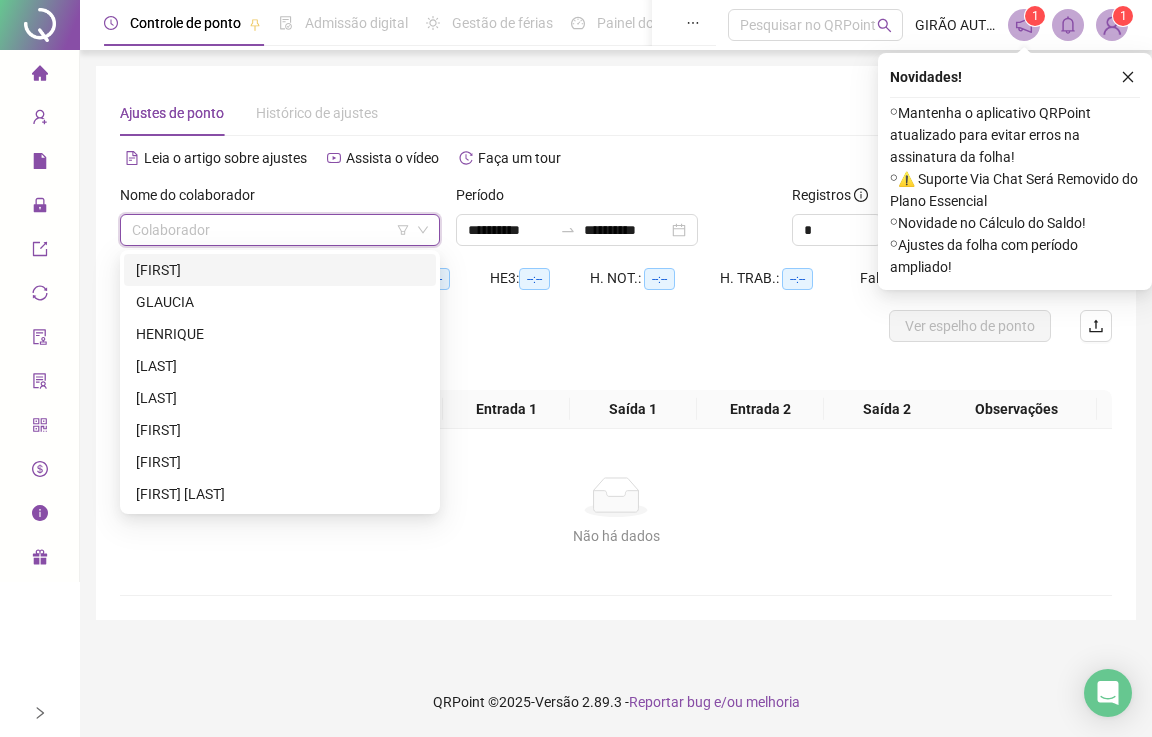 click on "[FIRST]" at bounding box center [280, 270] 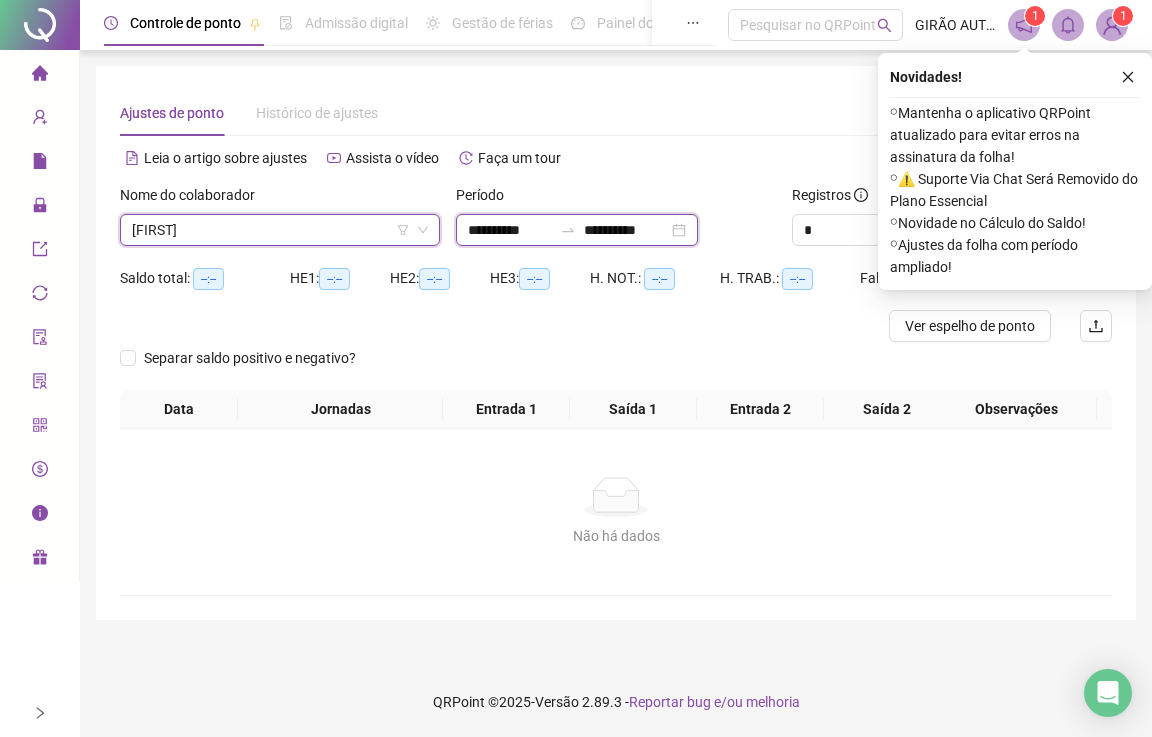 click on "**********" at bounding box center (510, 230) 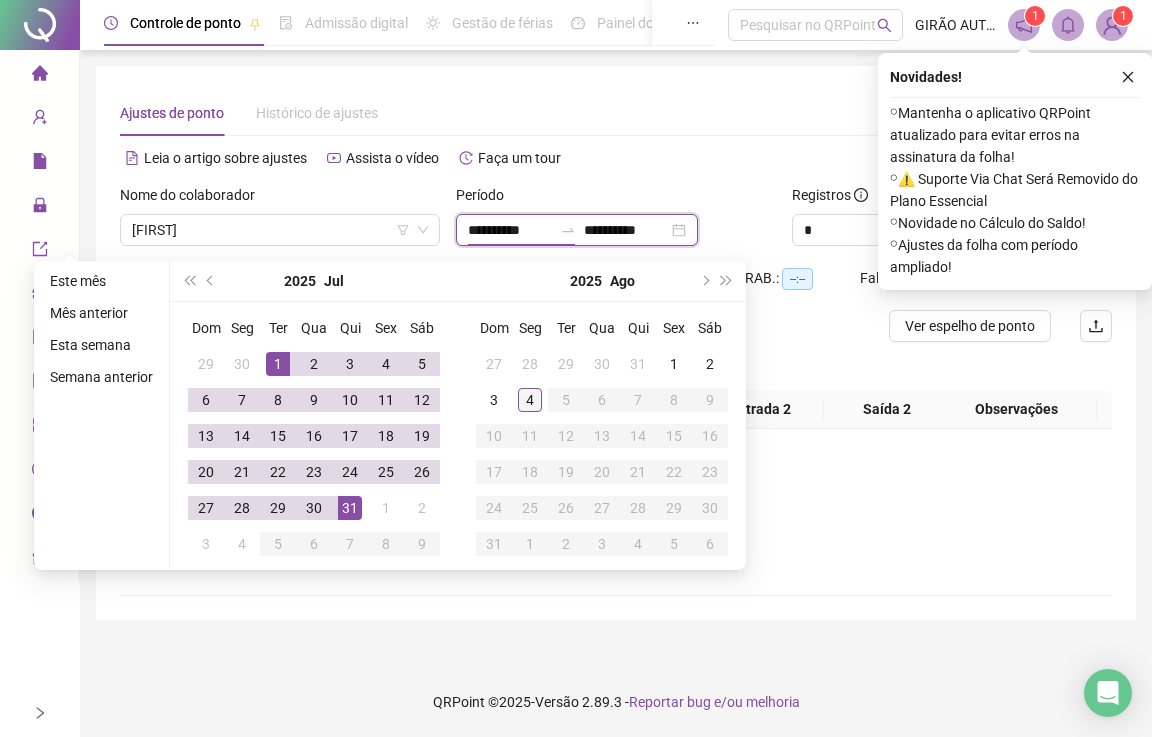 type on "**********" 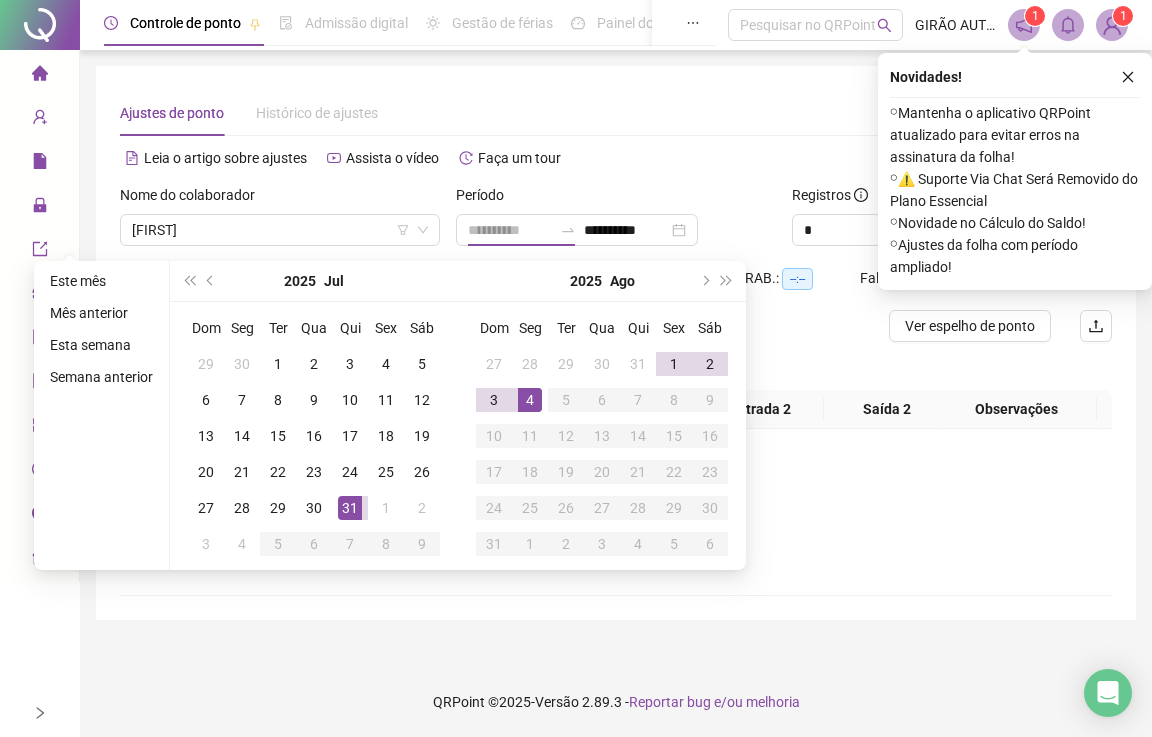 click on "4" at bounding box center (530, 400) 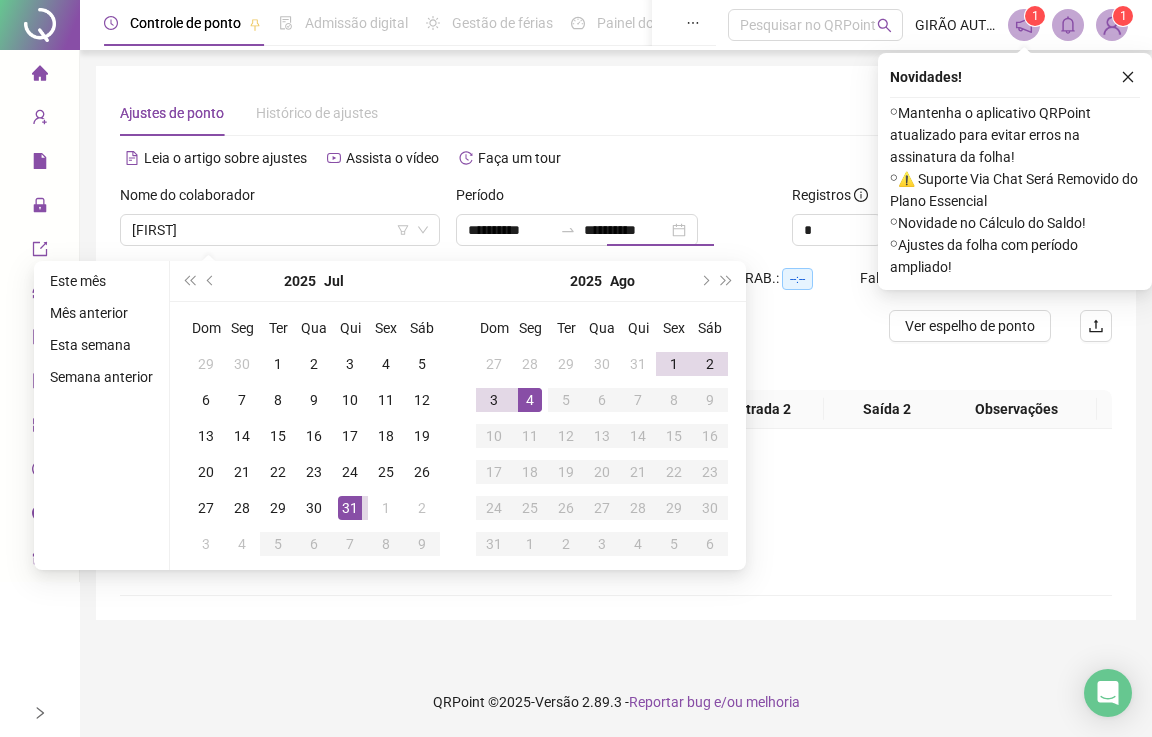 type on "**********" 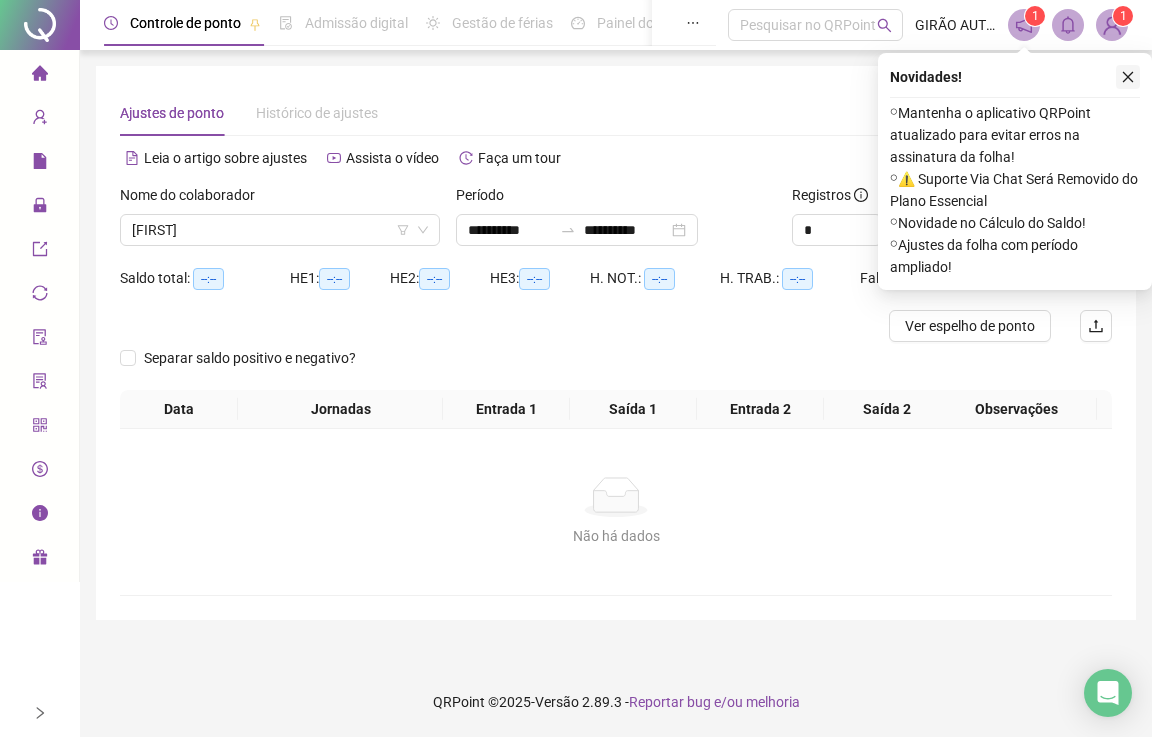 click 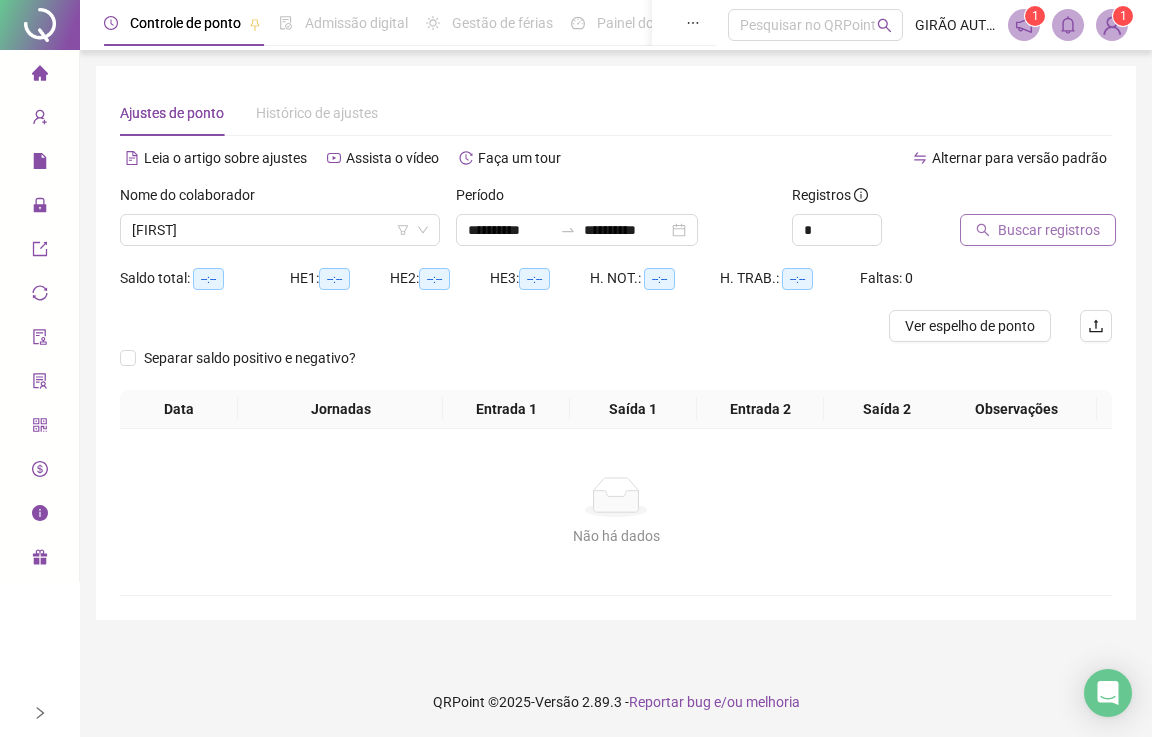 click on "Buscar registros" at bounding box center (1049, 230) 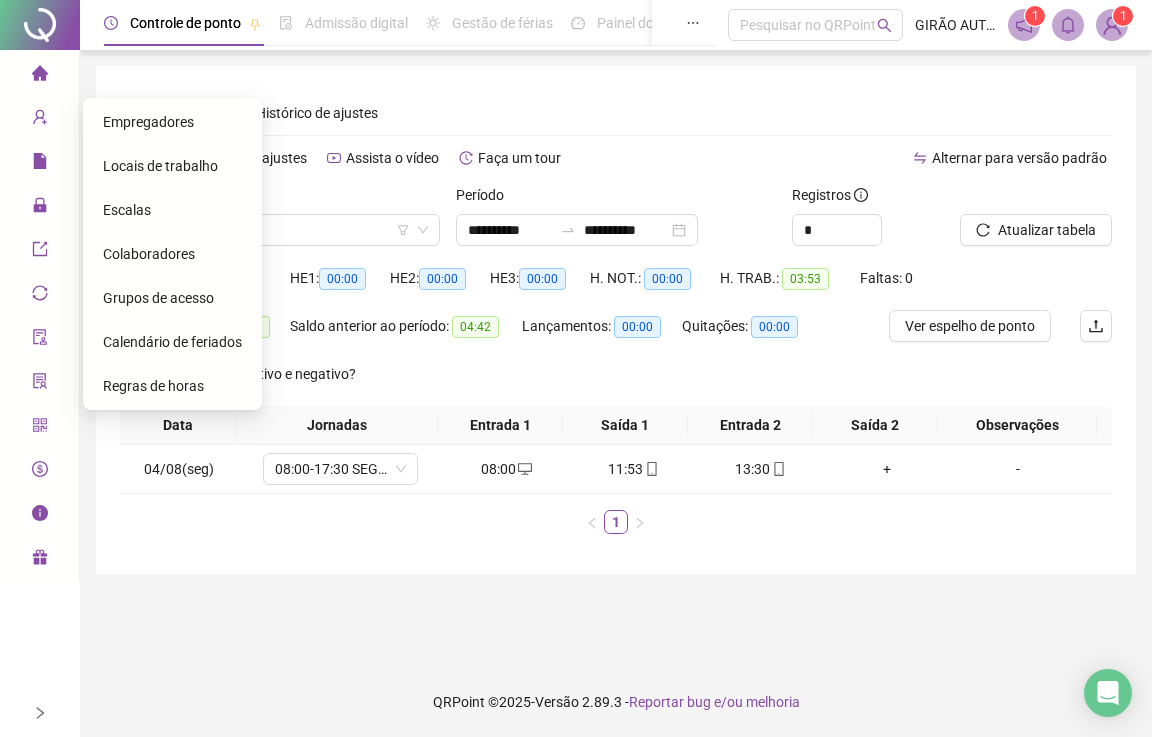 click at bounding box center (40, 76) 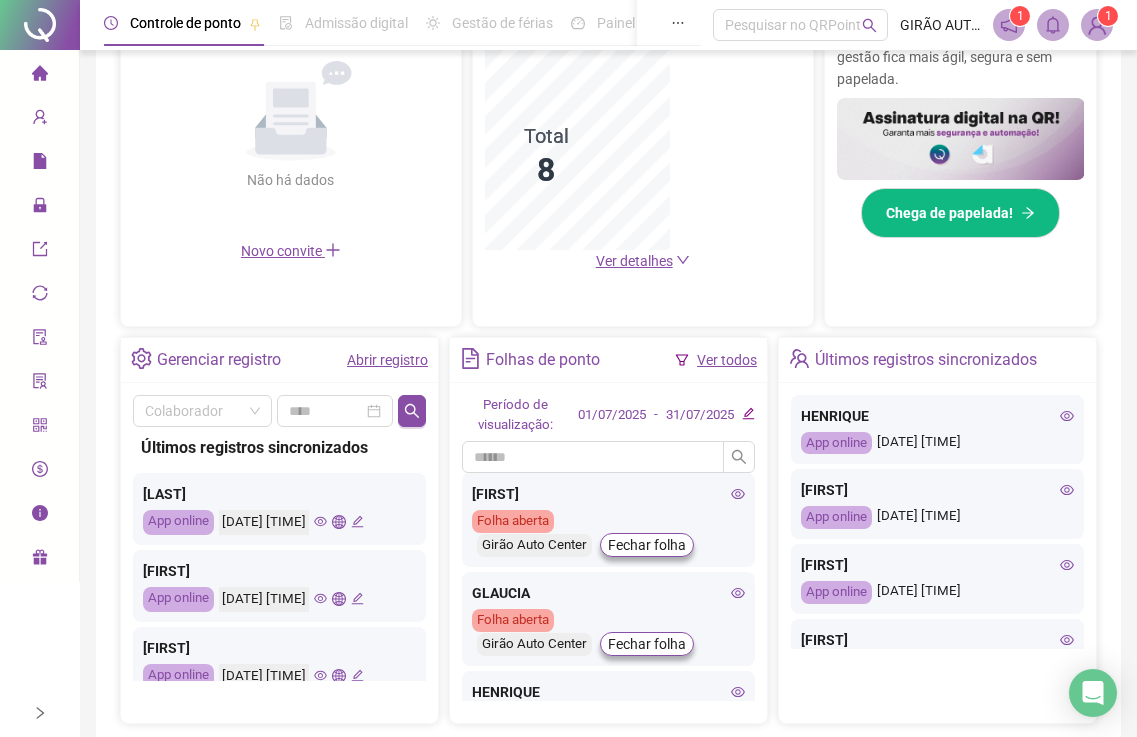 scroll, scrollTop: 500, scrollLeft: 0, axis: vertical 